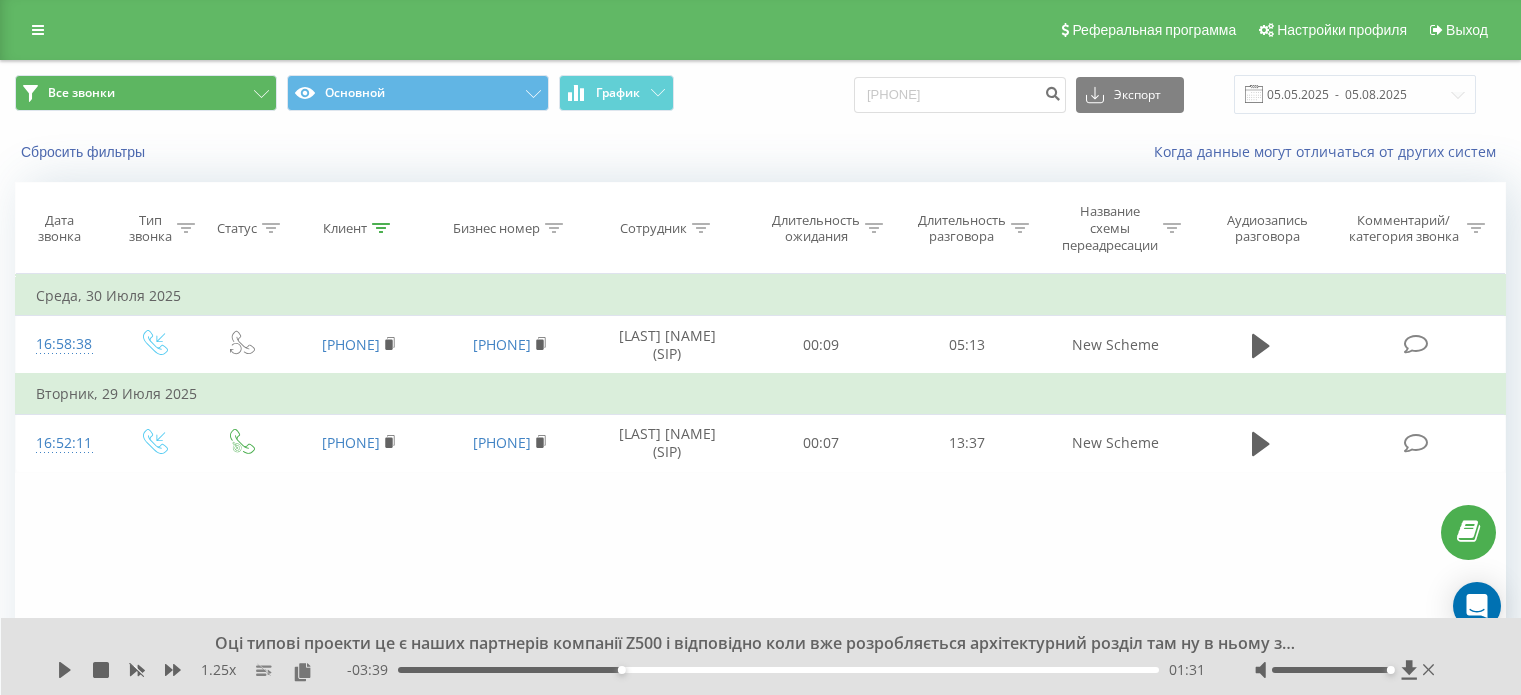 scroll, scrollTop: 0, scrollLeft: 0, axis: both 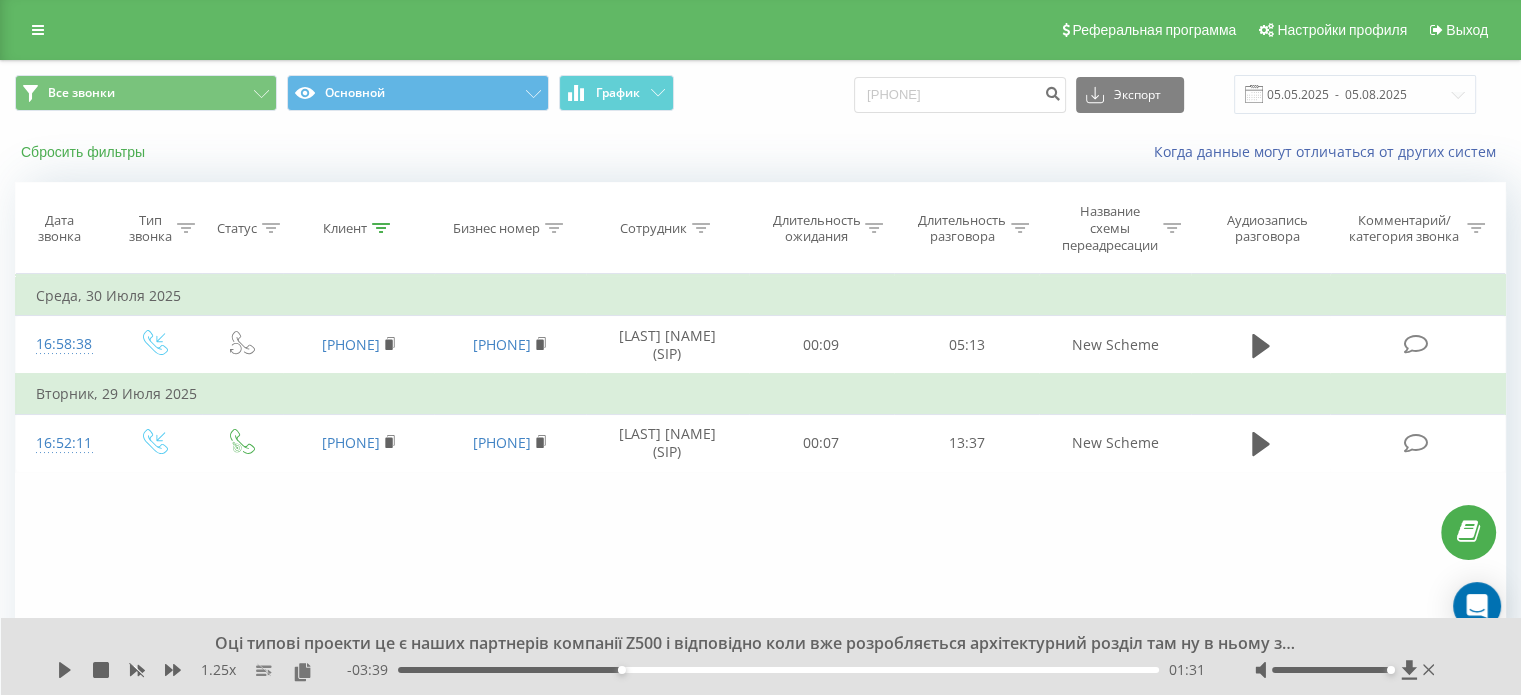 click on "Сбросить фильтры" at bounding box center [85, 152] 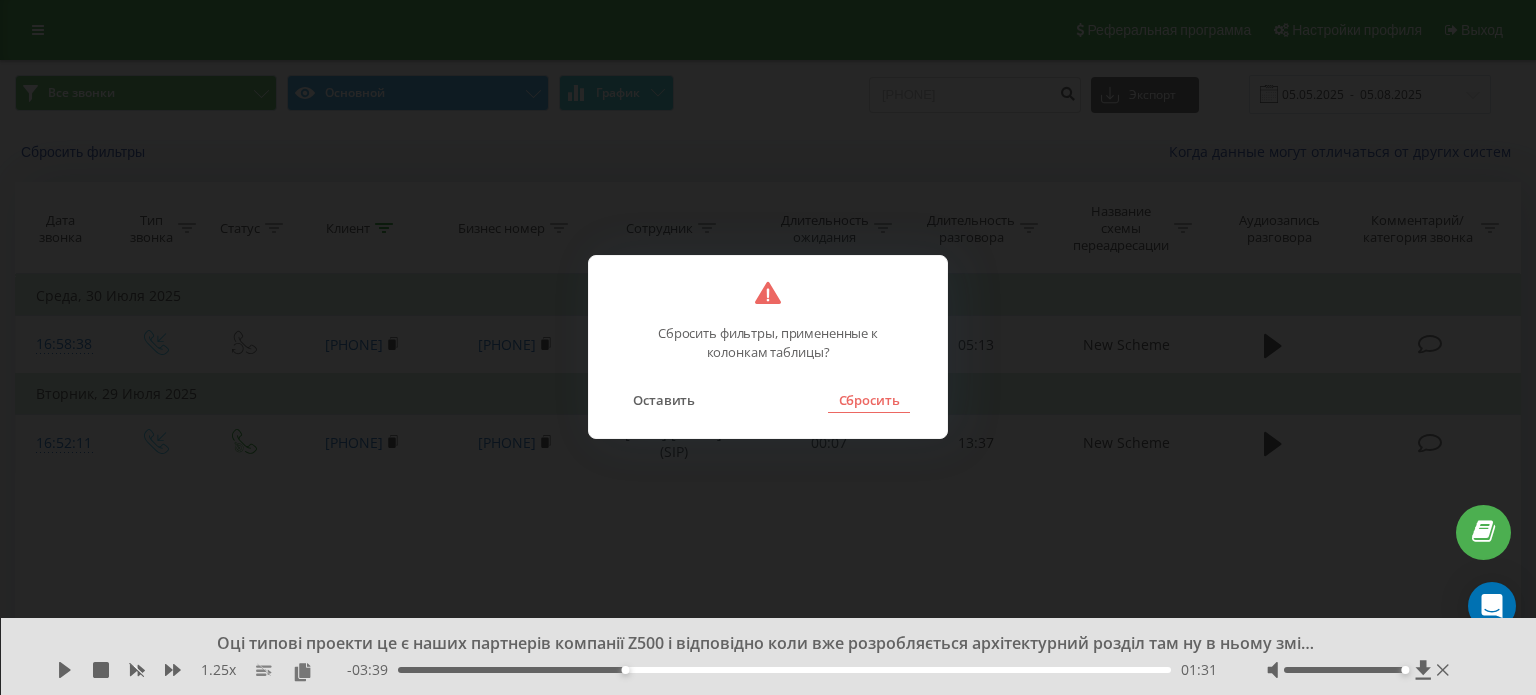 click on "Сбросить" at bounding box center (868, 400) 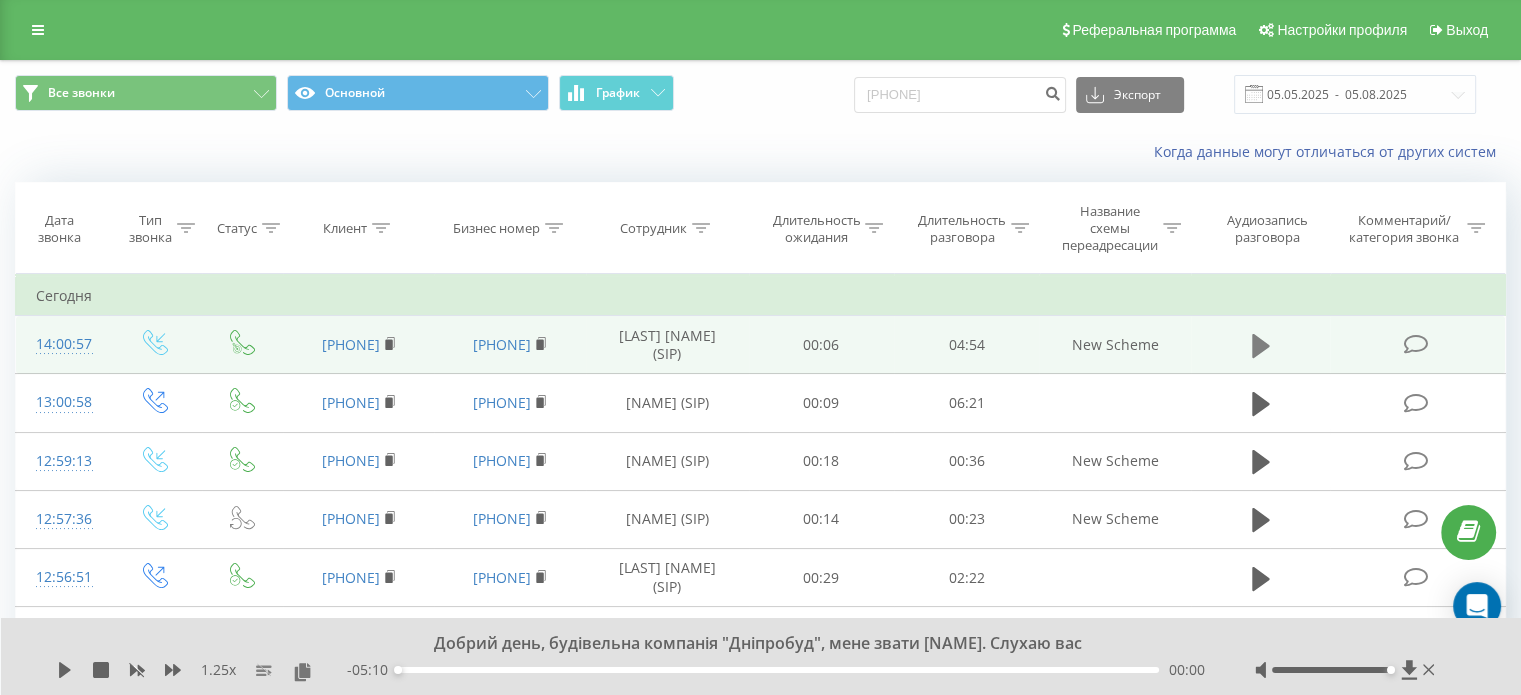 click 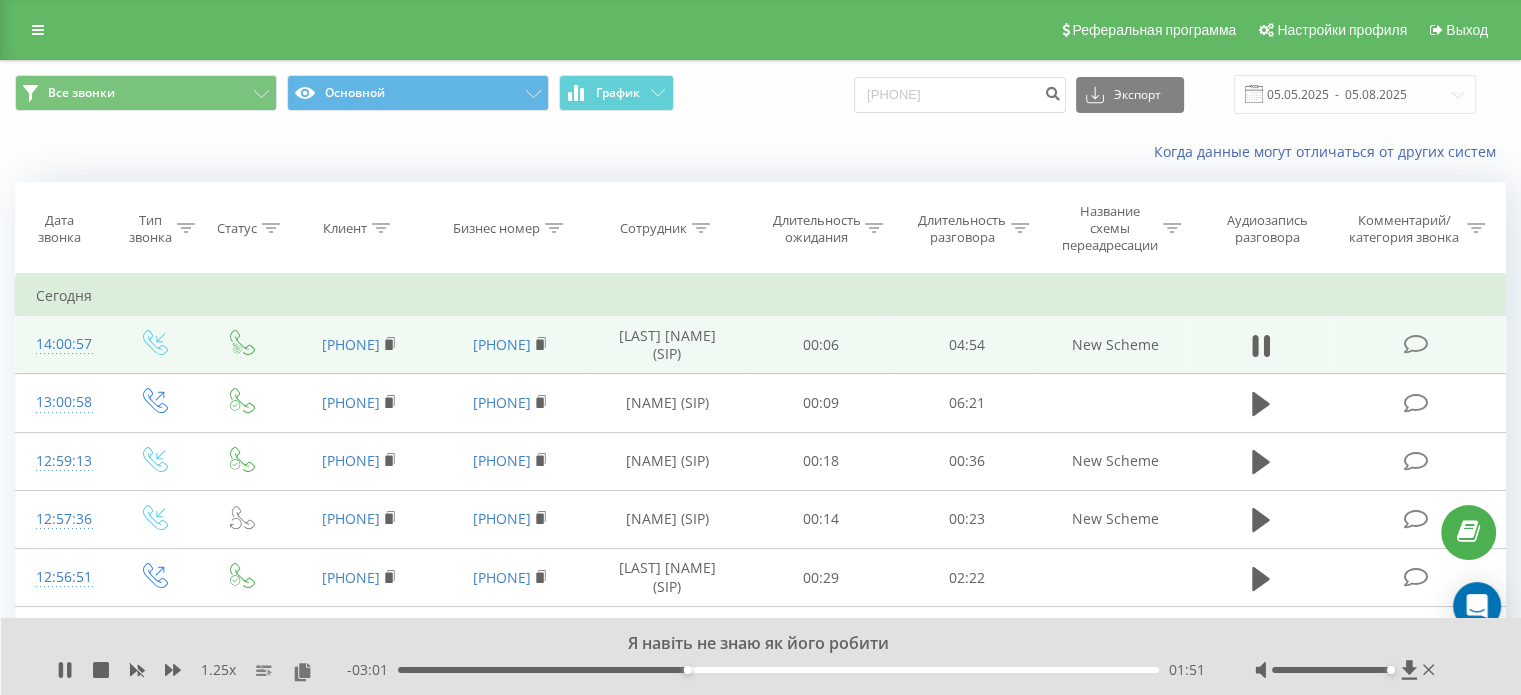 click on "01:51" at bounding box center [778, 670] 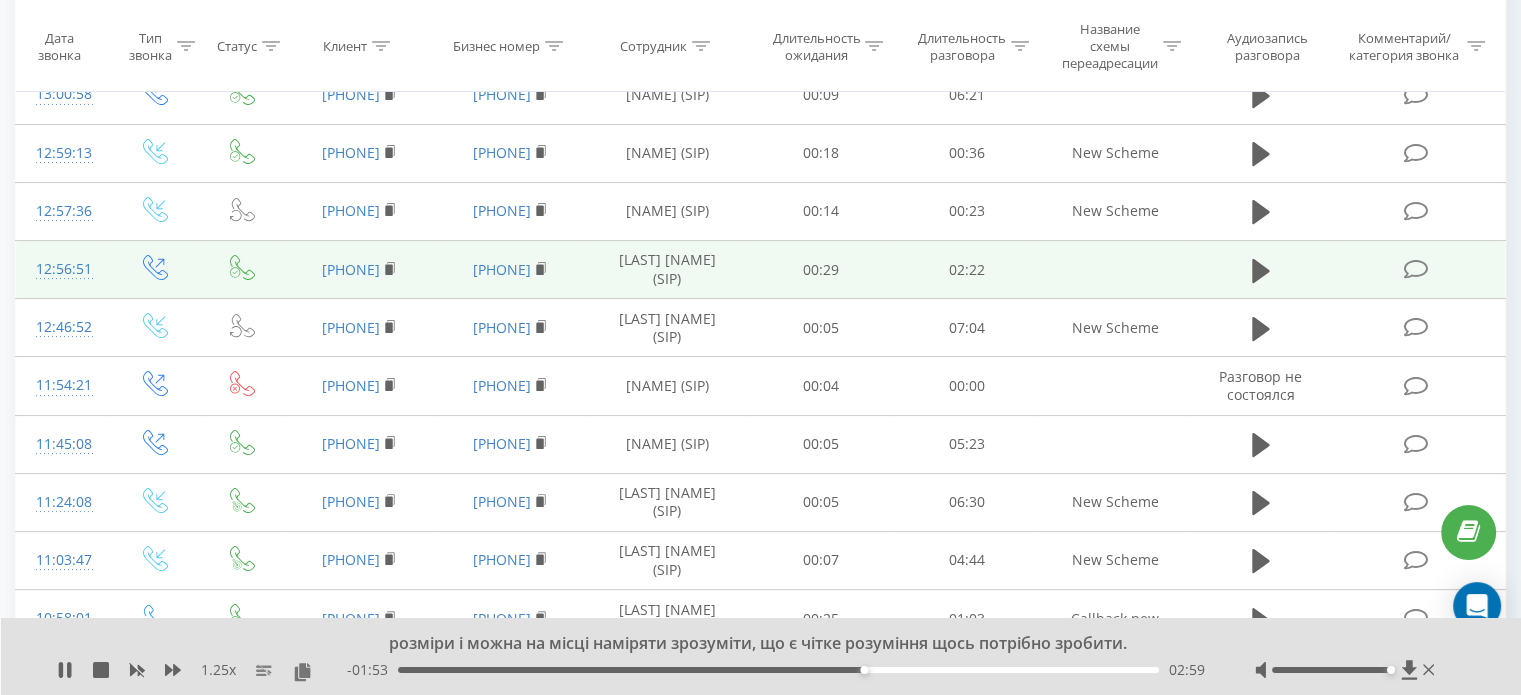 scroll, scrollTop: 400, scrollLeft: 0, axis: vertical 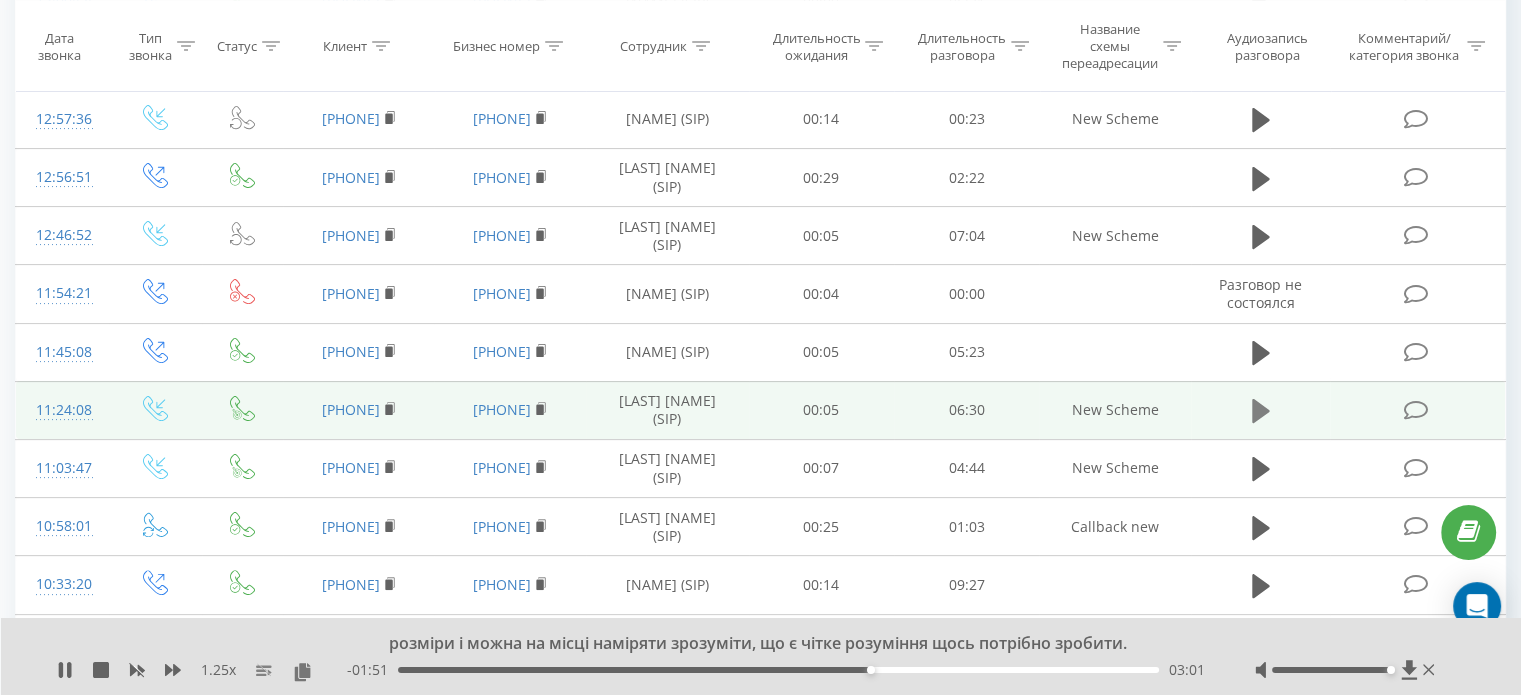 click 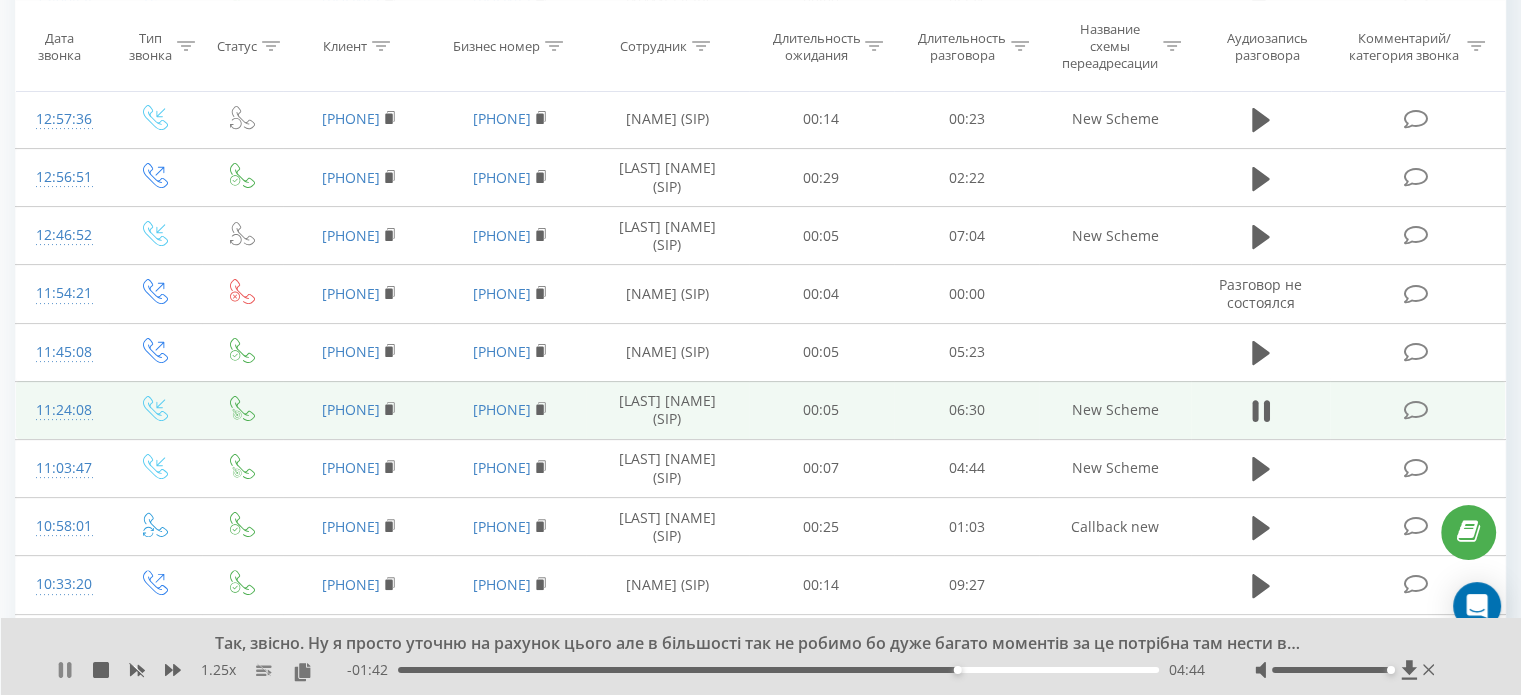 click 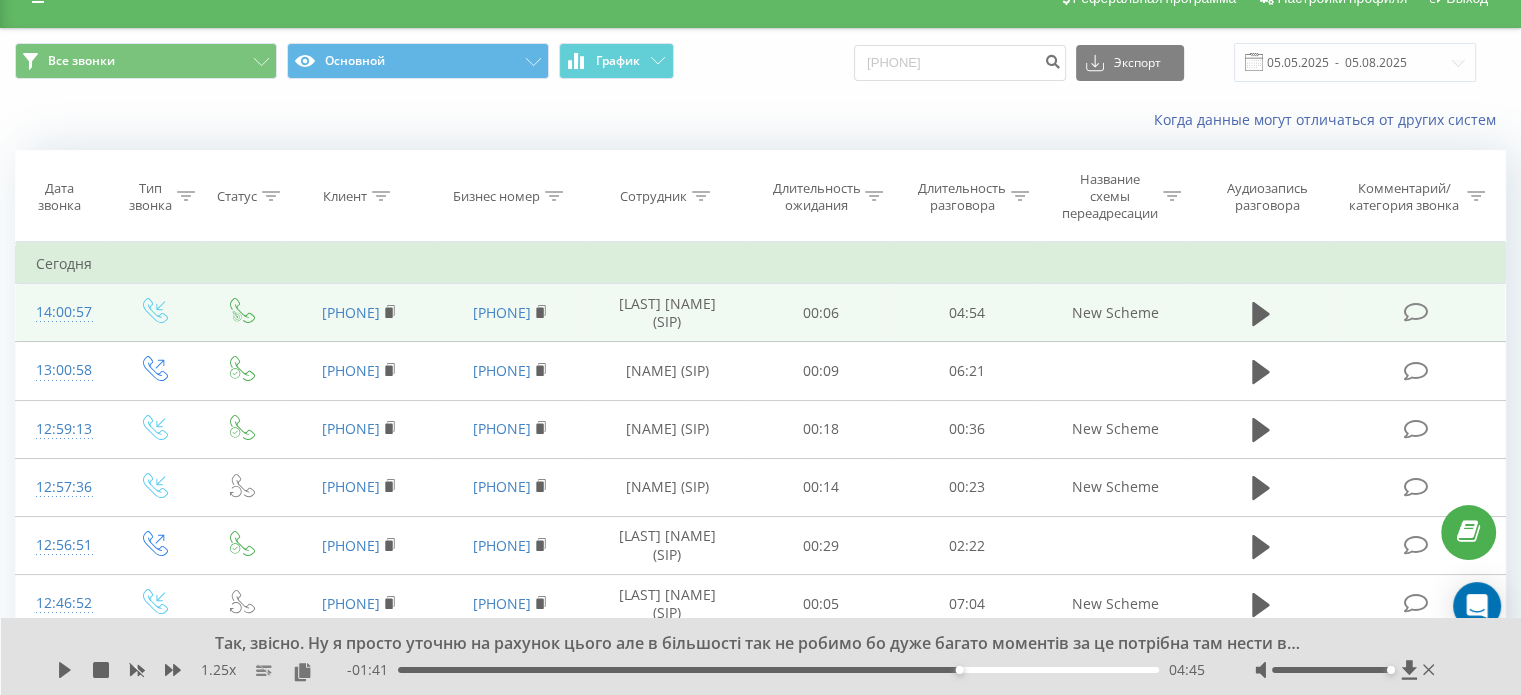 scroll, scrollTop: 0, scrollLeft: 0, axis: both 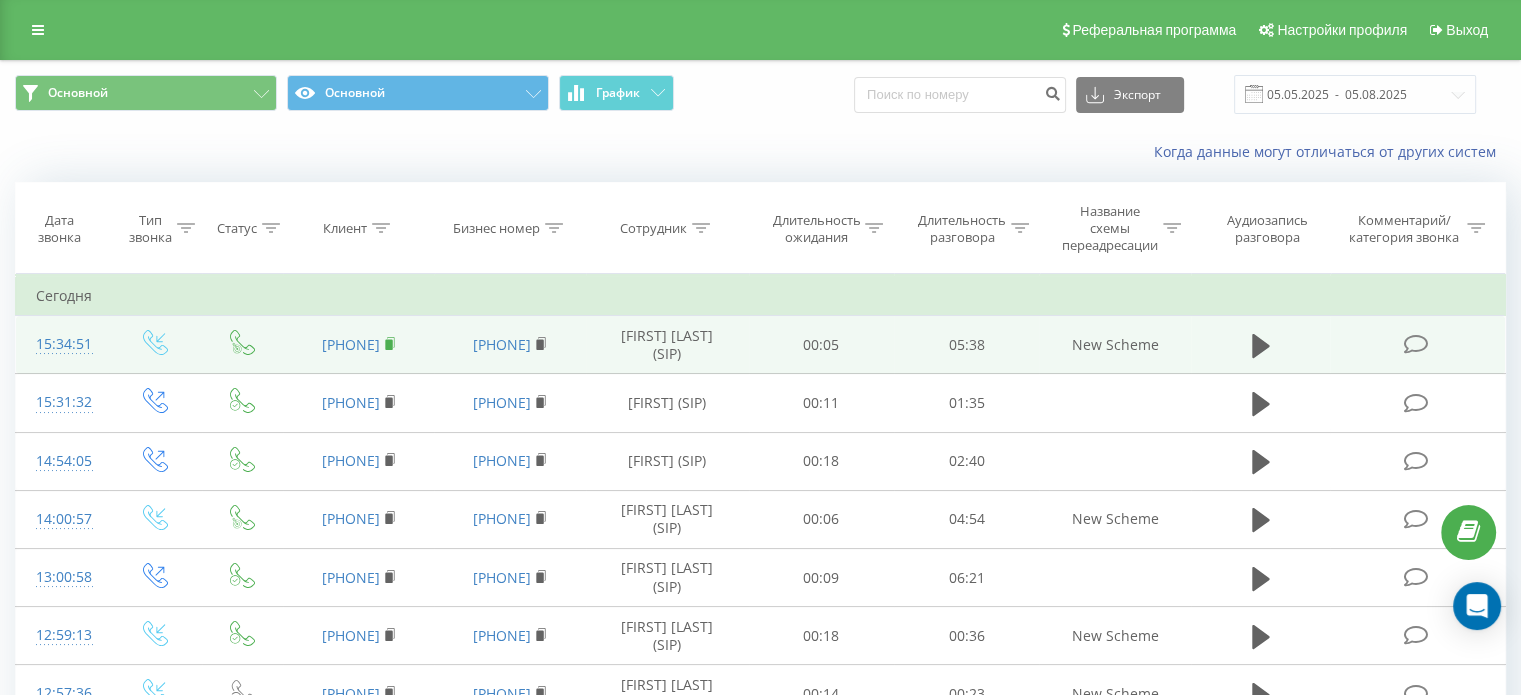 click 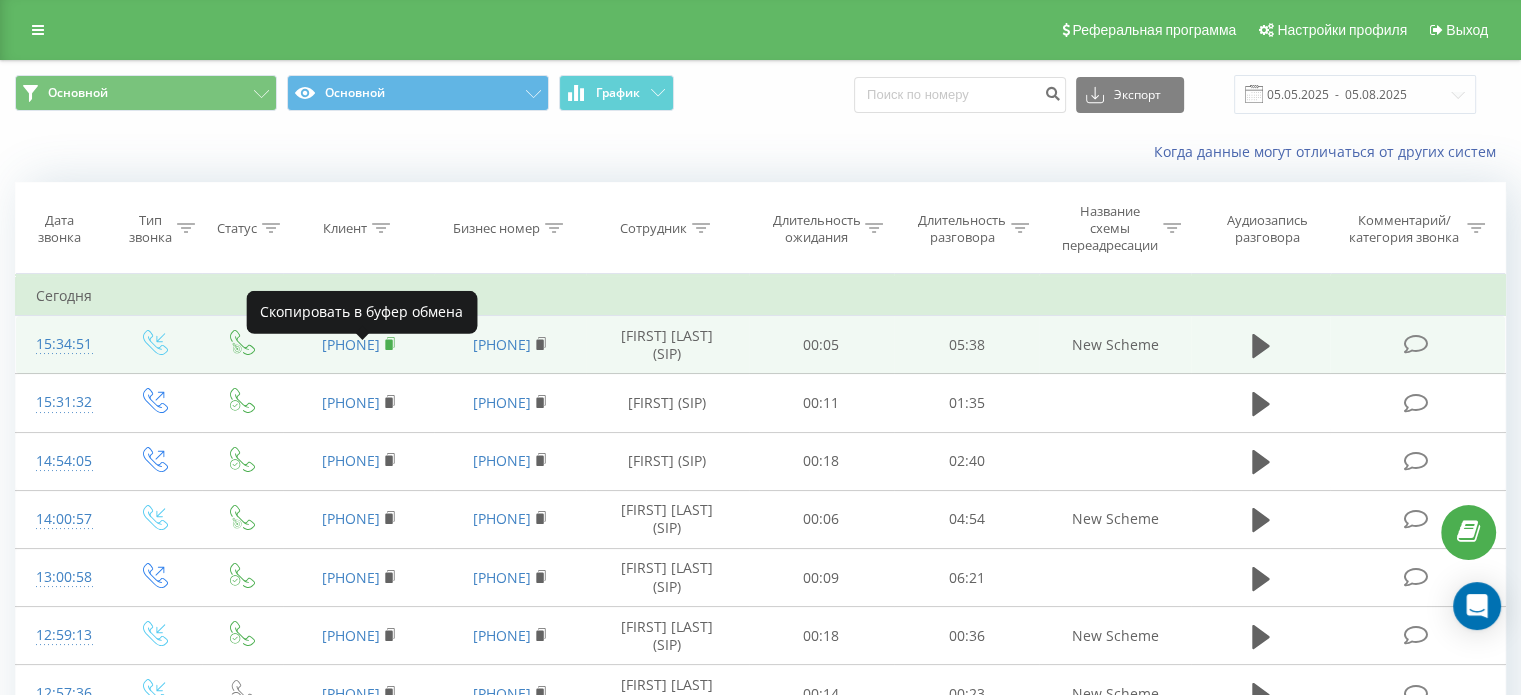 click 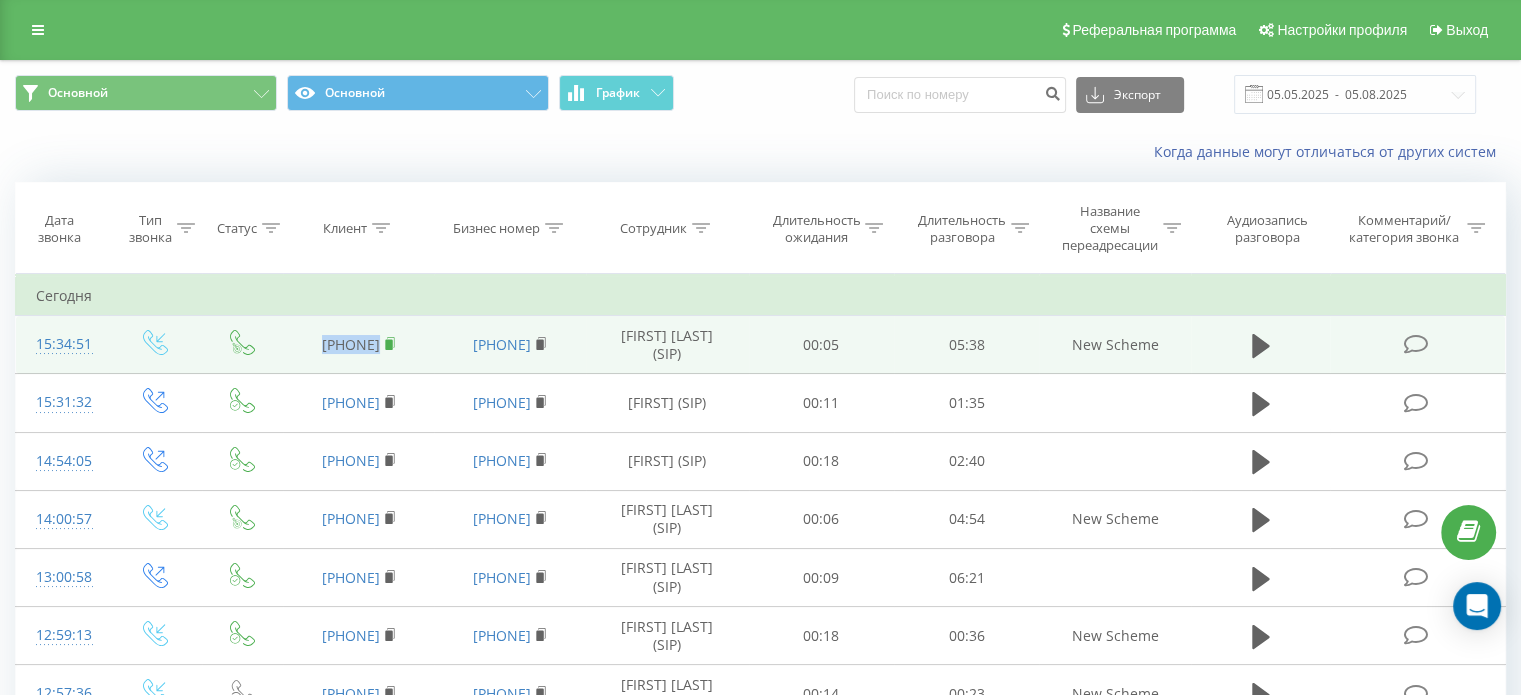 click 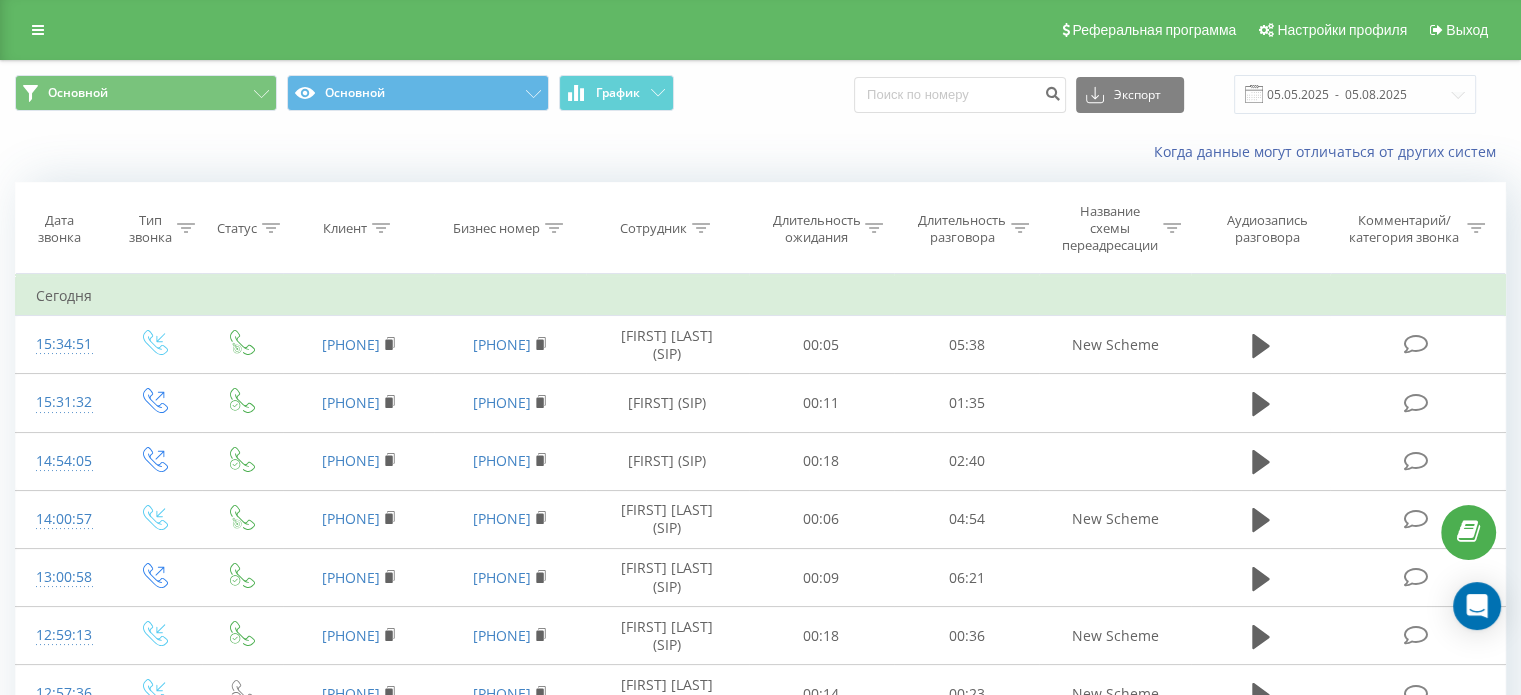 click on "Сегодня" at bounding box center [761, 296] 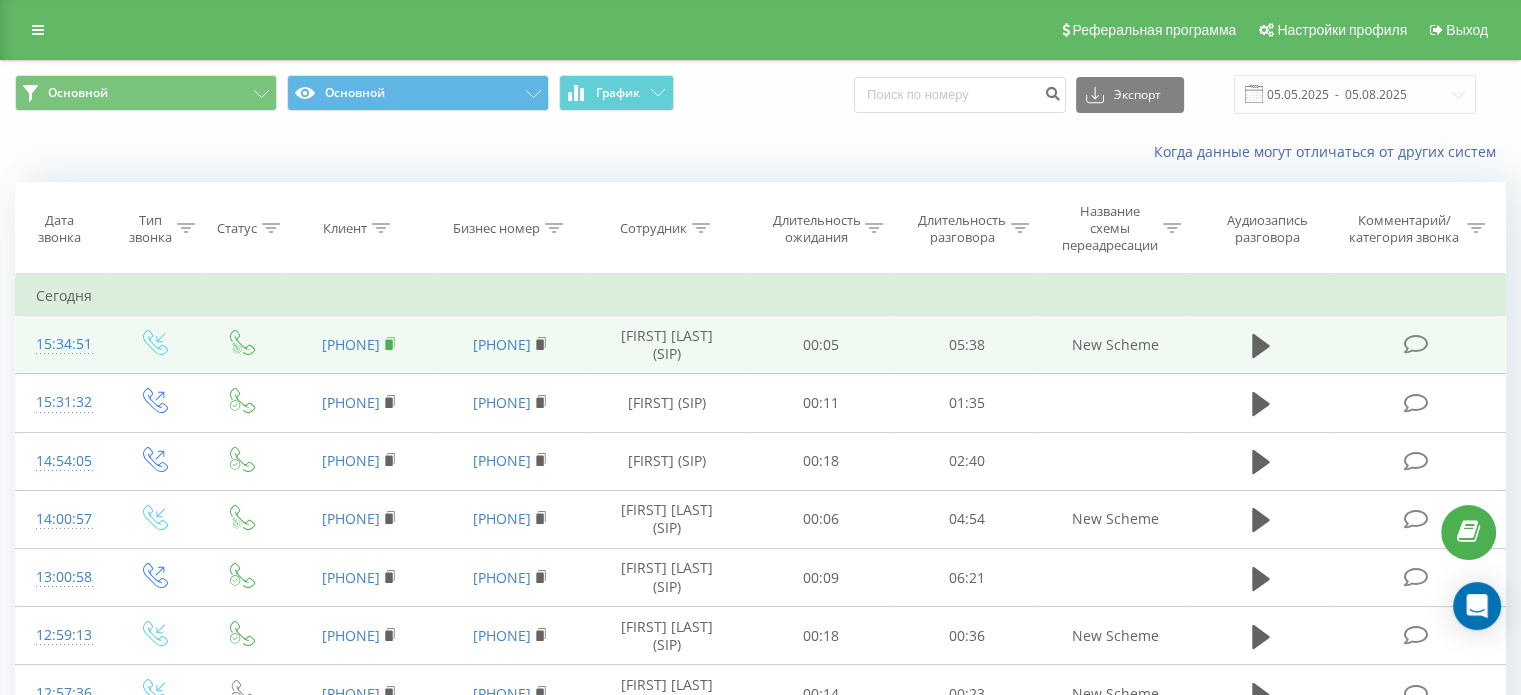 click 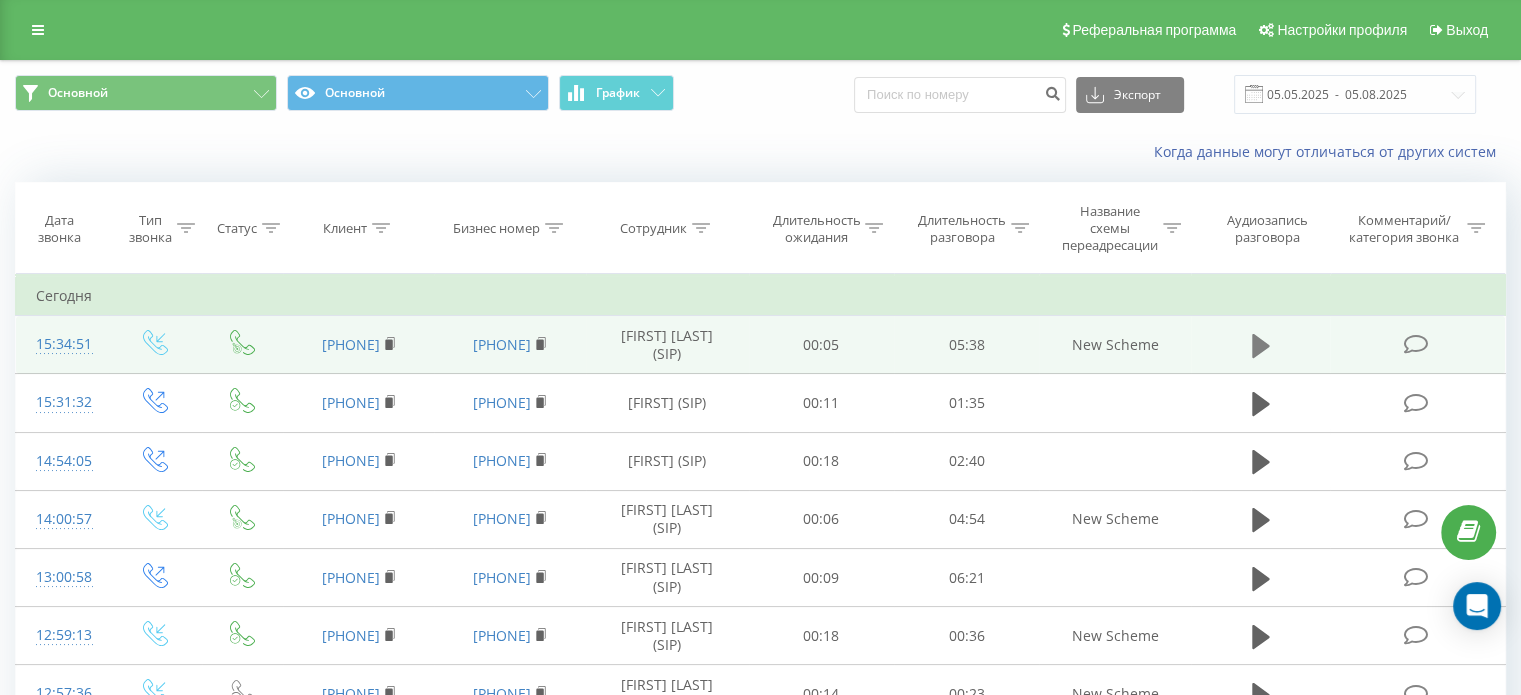 click 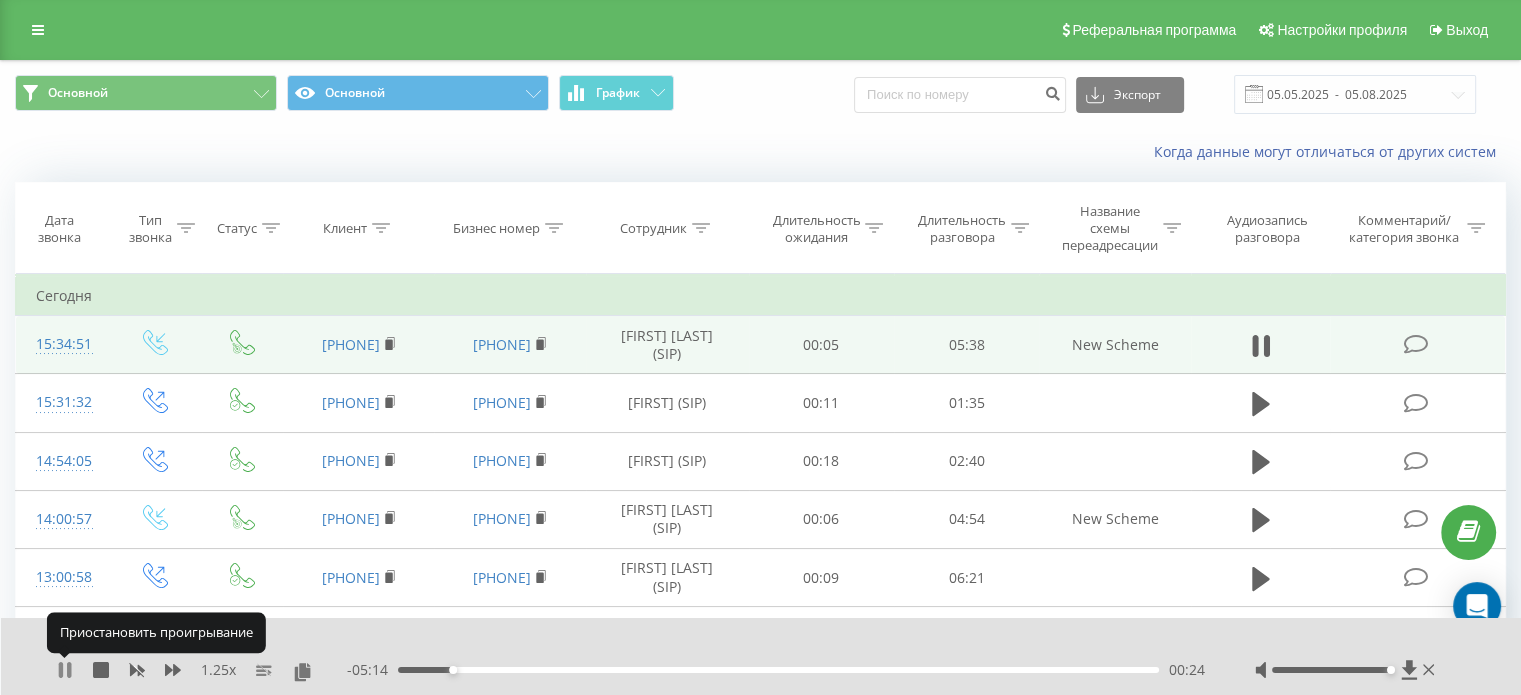 click 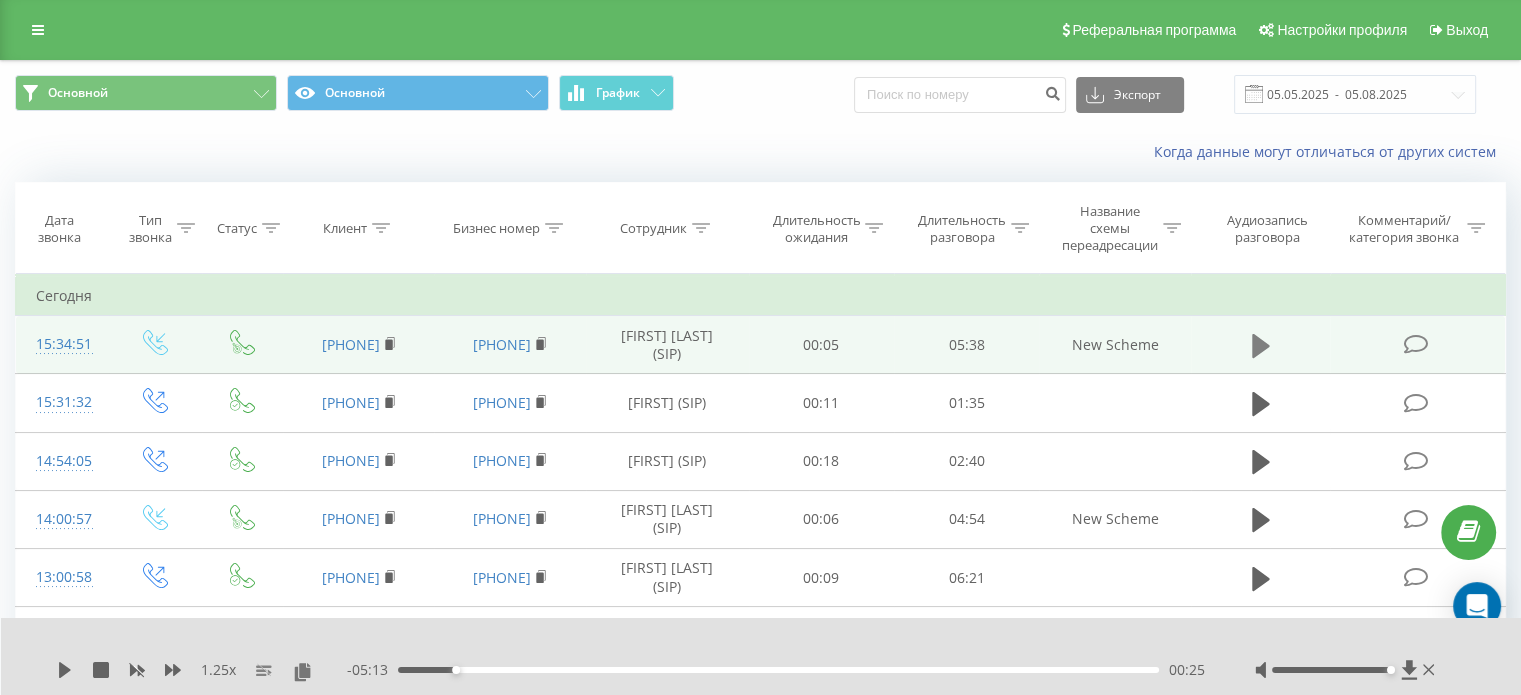 click 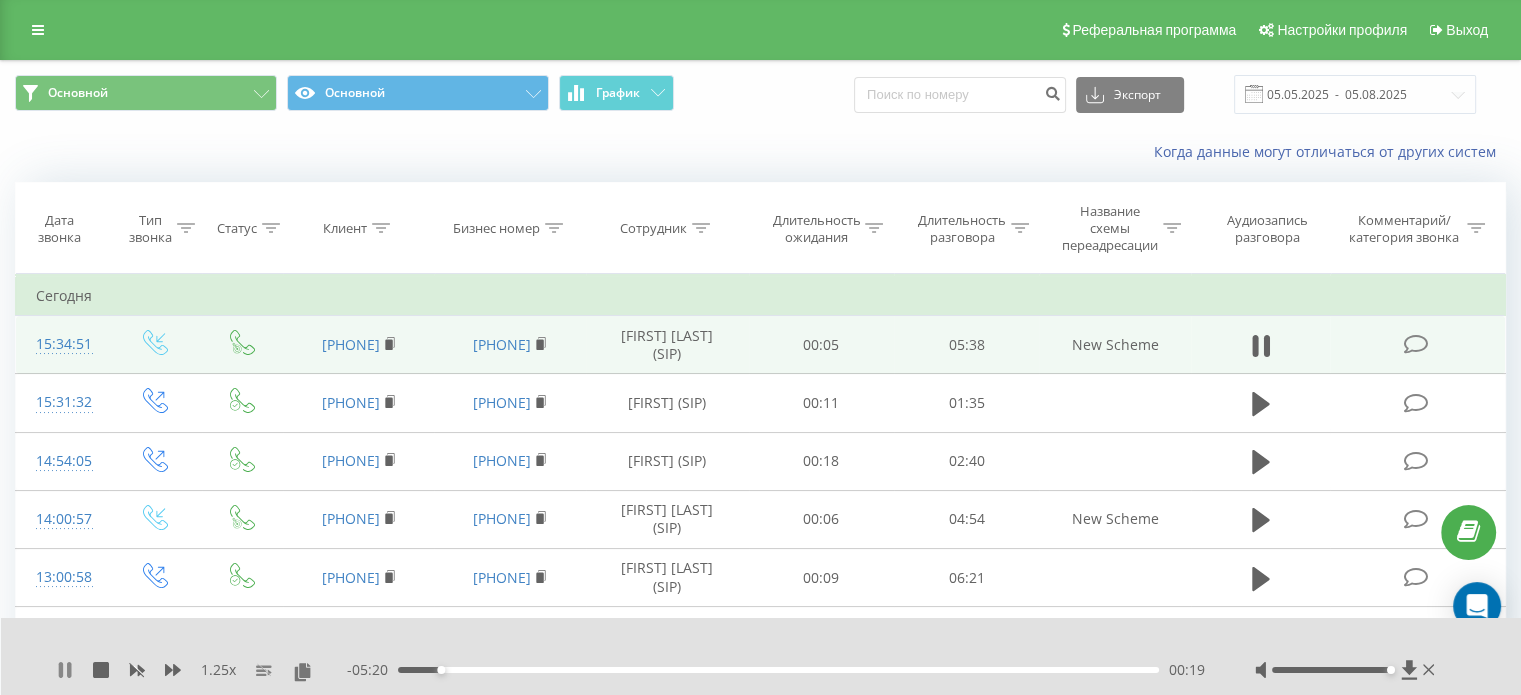 click 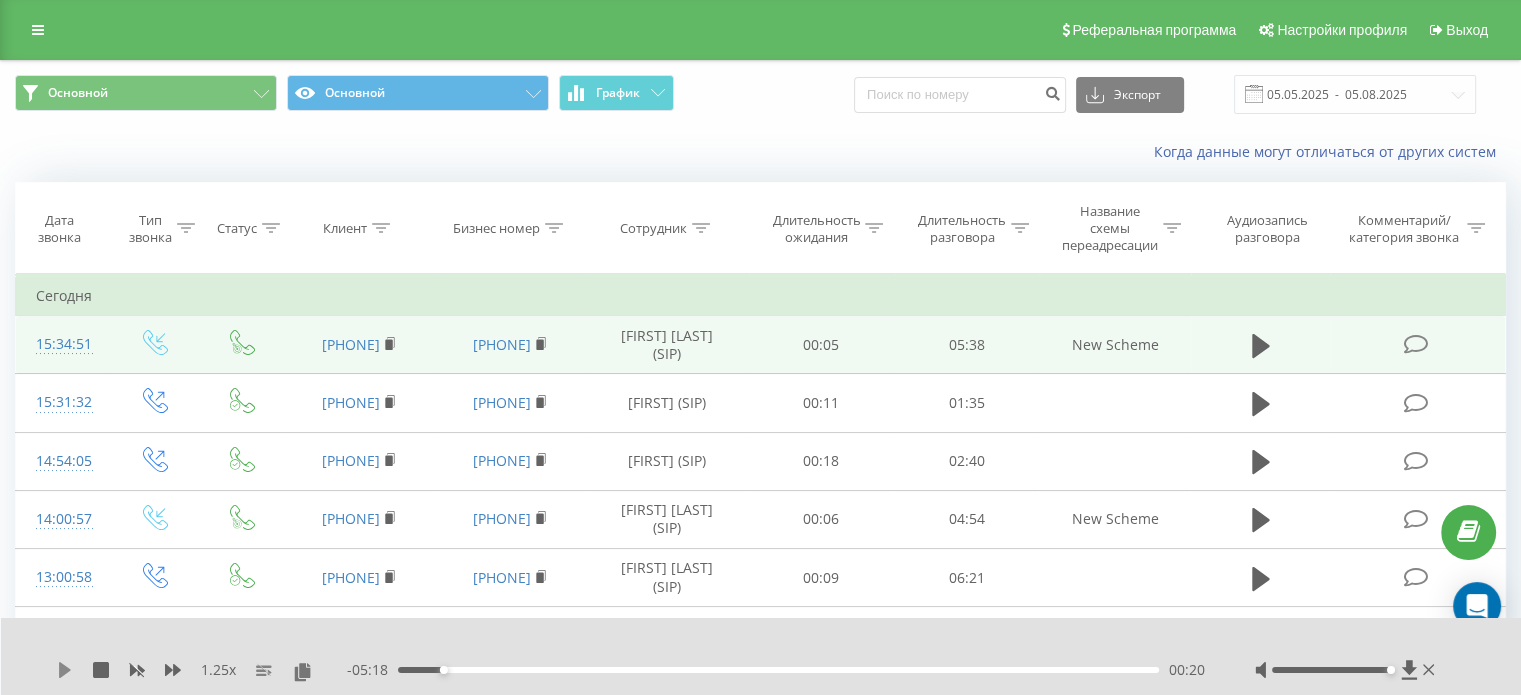click 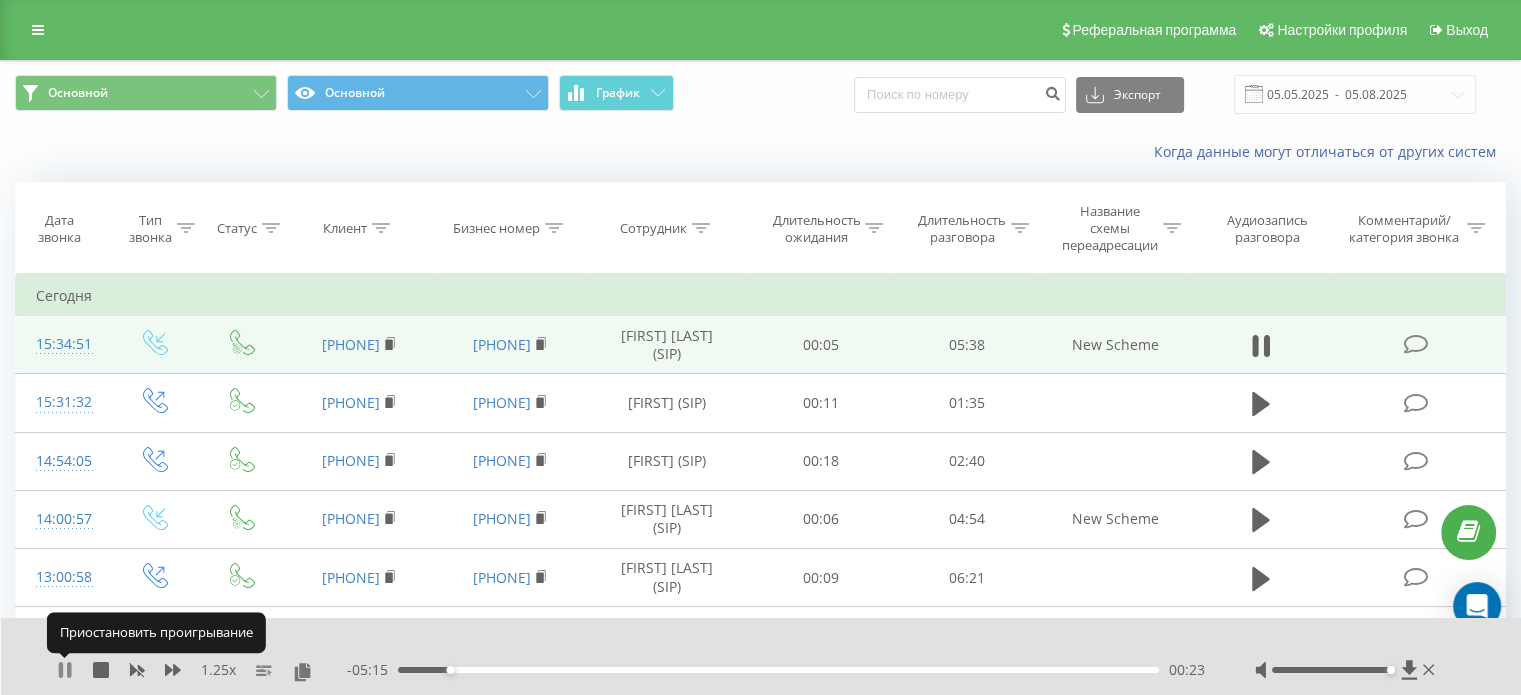 click 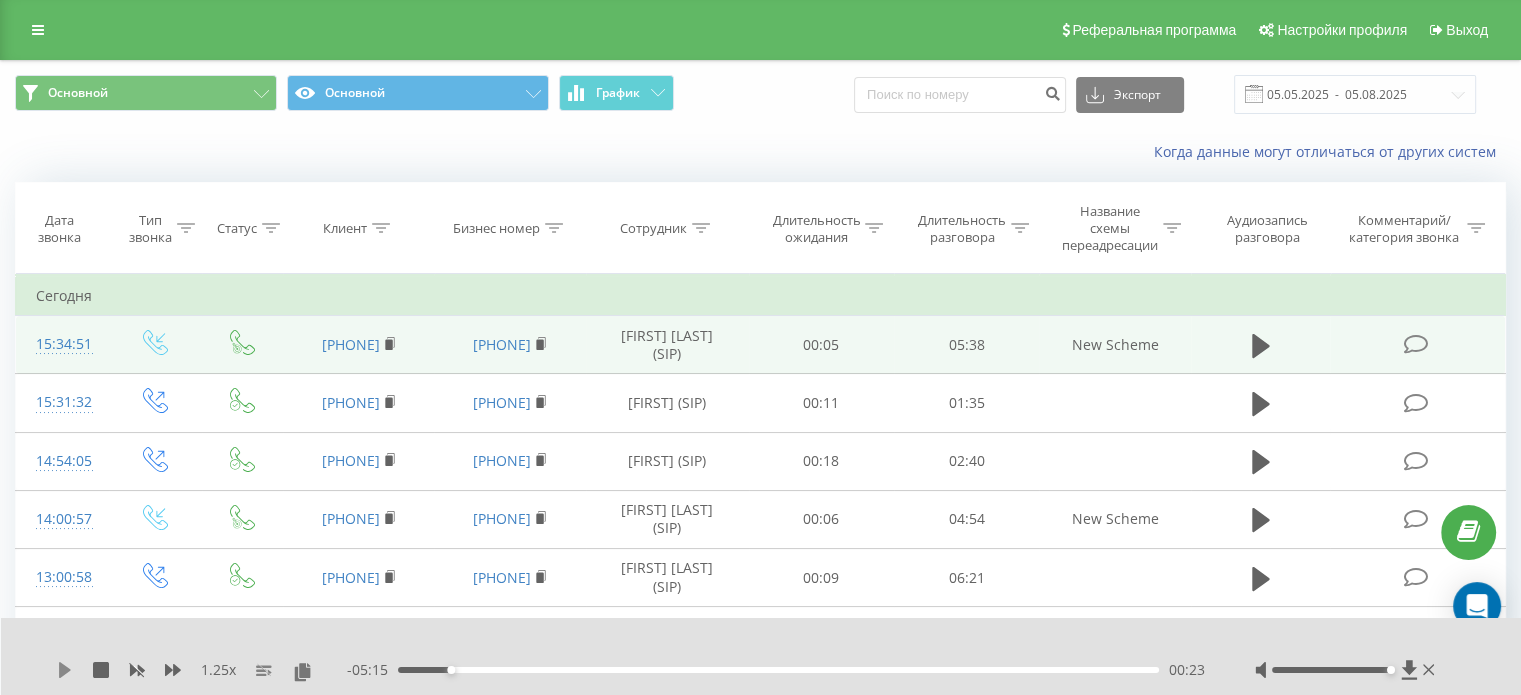 click at bounding box center (65, 670) 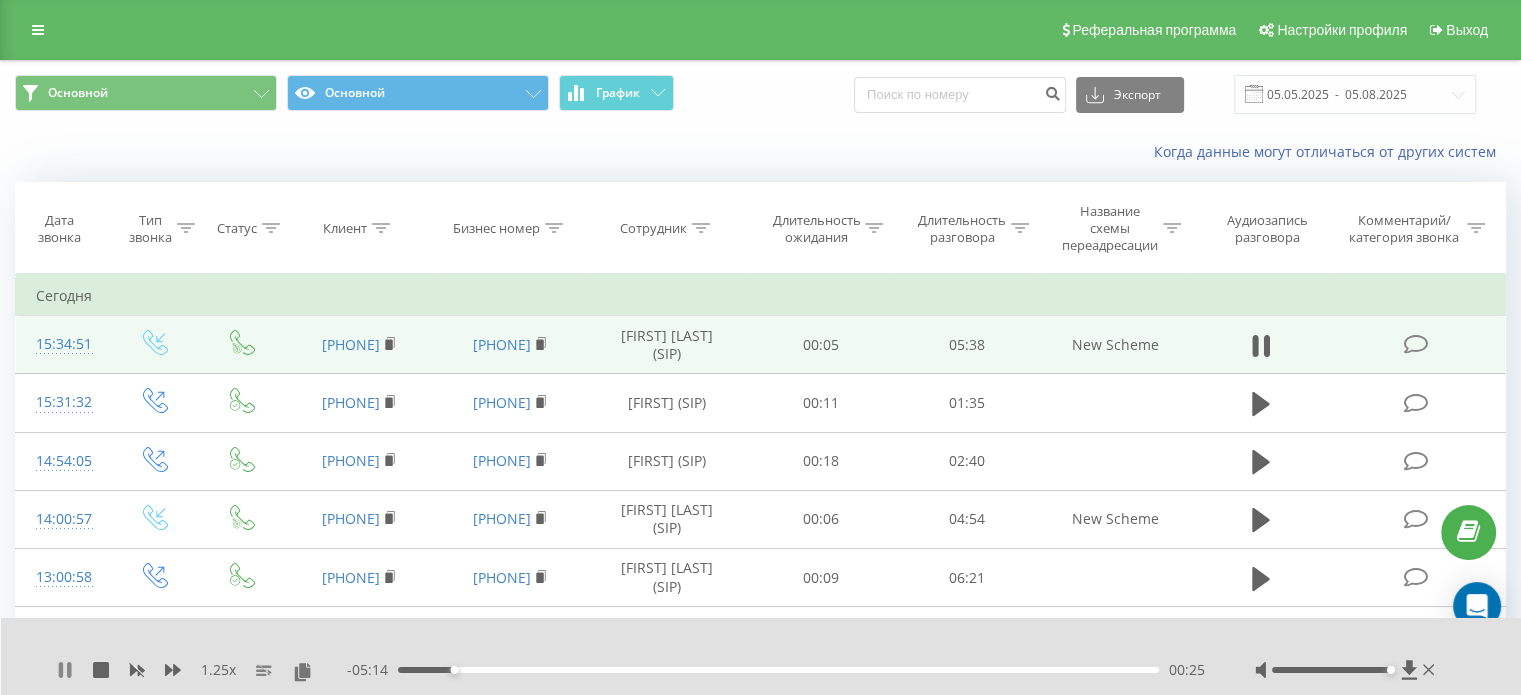 click 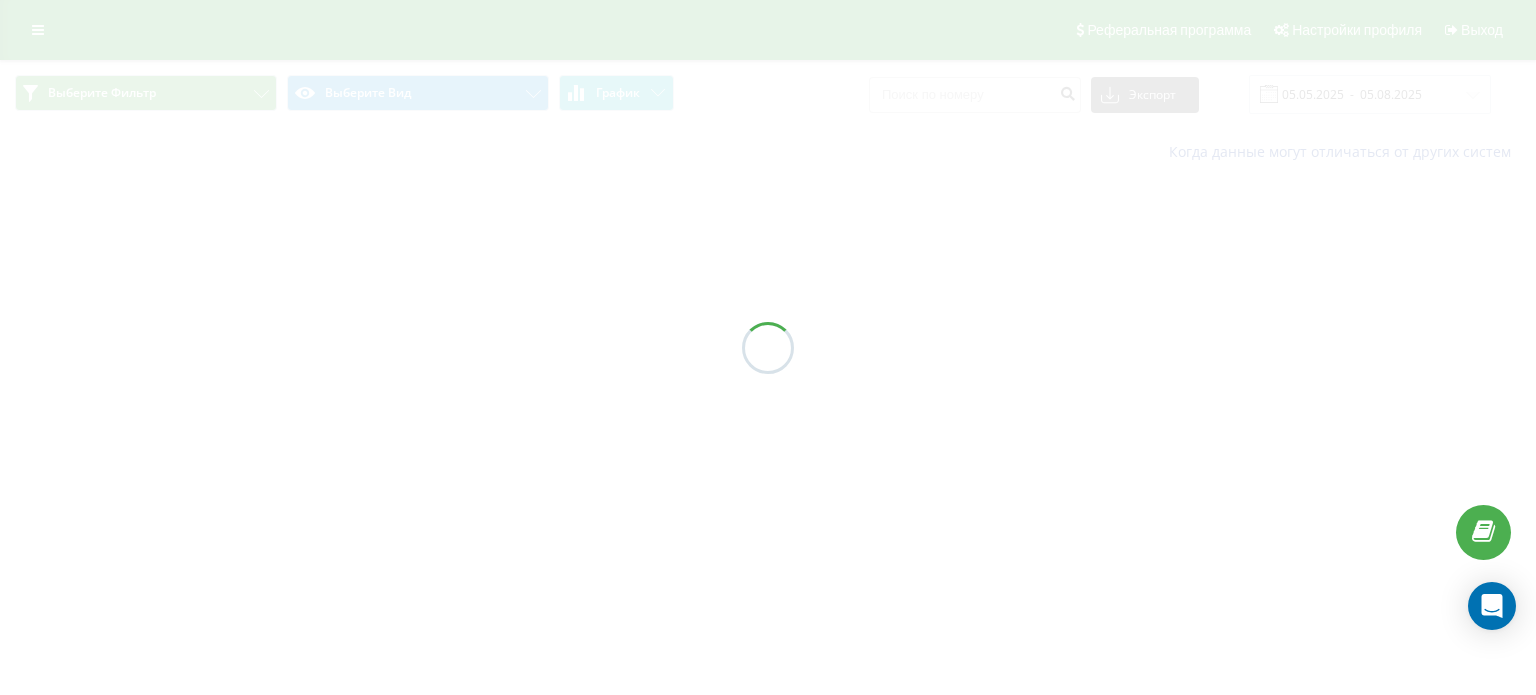 scroll, scrollTop: 0, scrollLeft: 0, axis: both 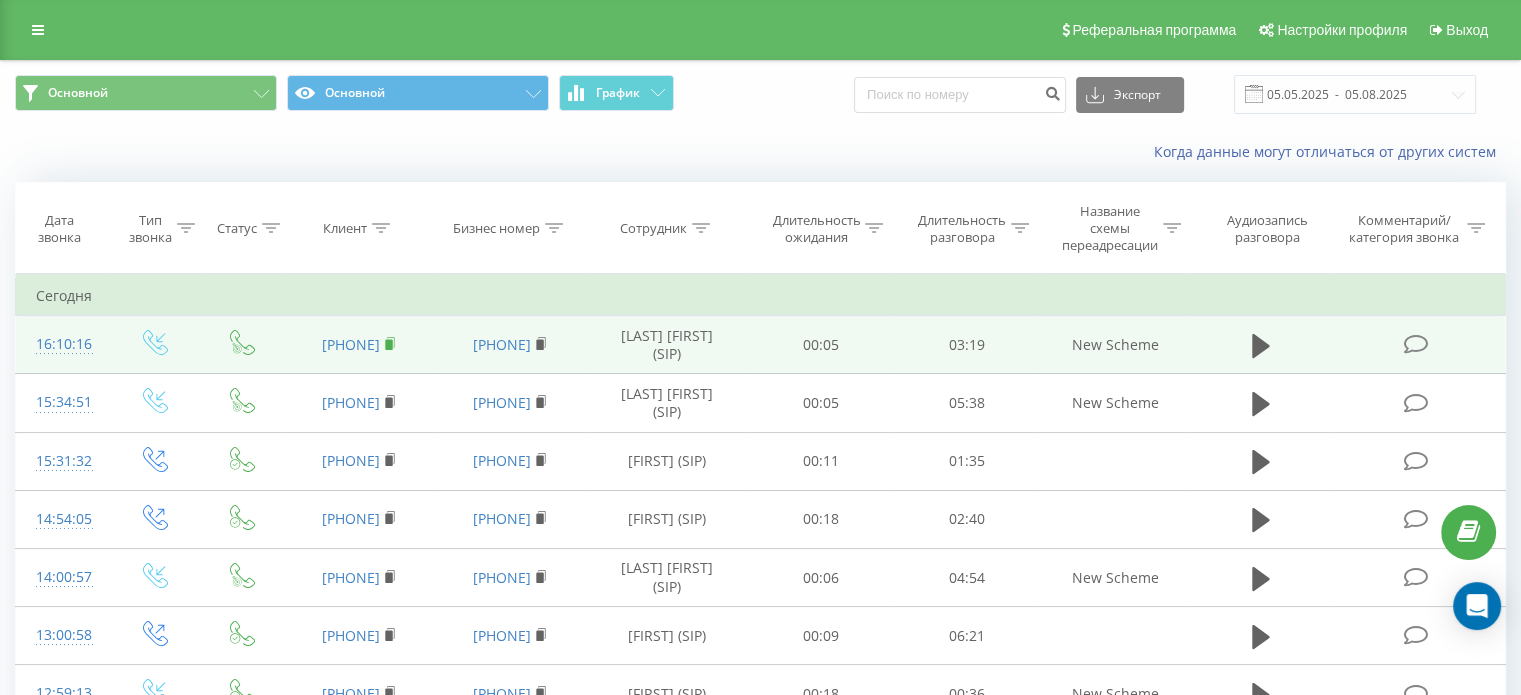 click 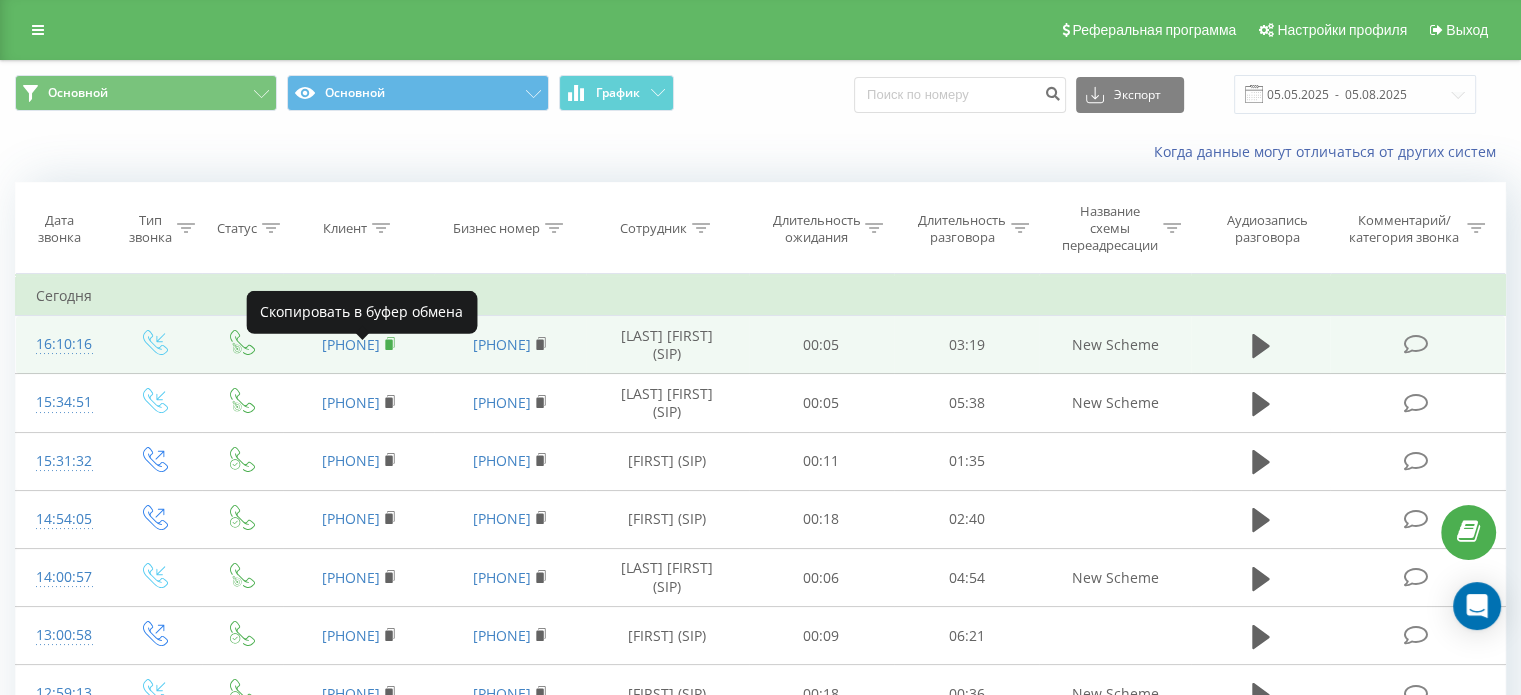 click 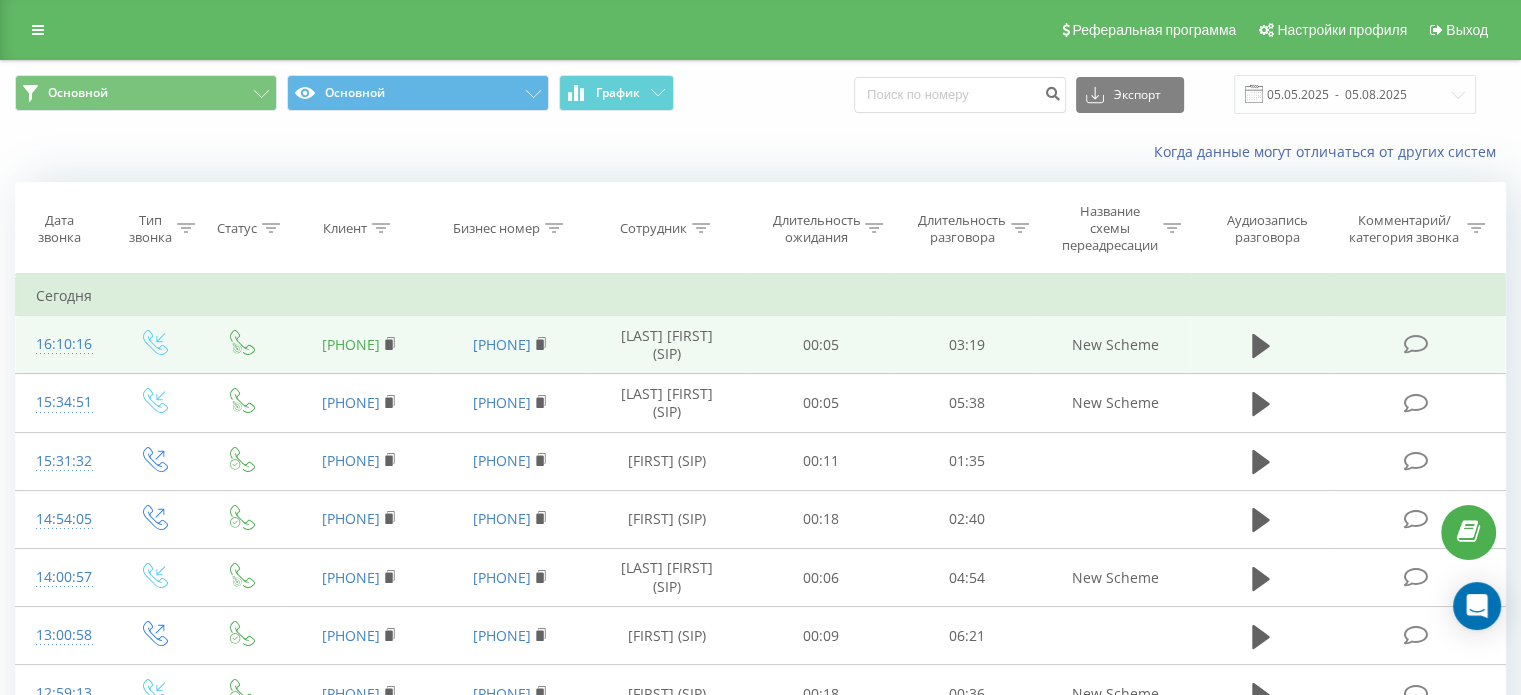 click on "[PHONE]" at bounding box center (351, 344) 